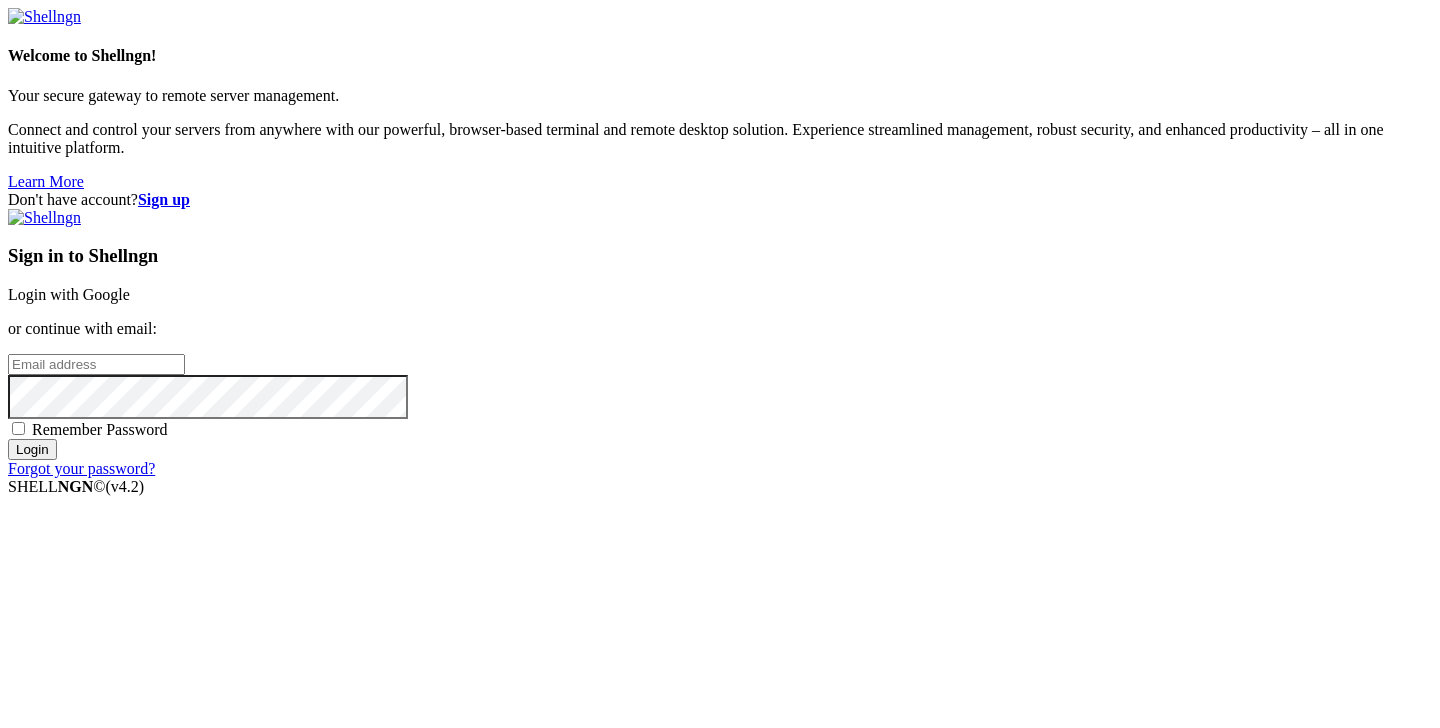 scroll, scrollTop: 0, scrollLeft: 0, axis: both 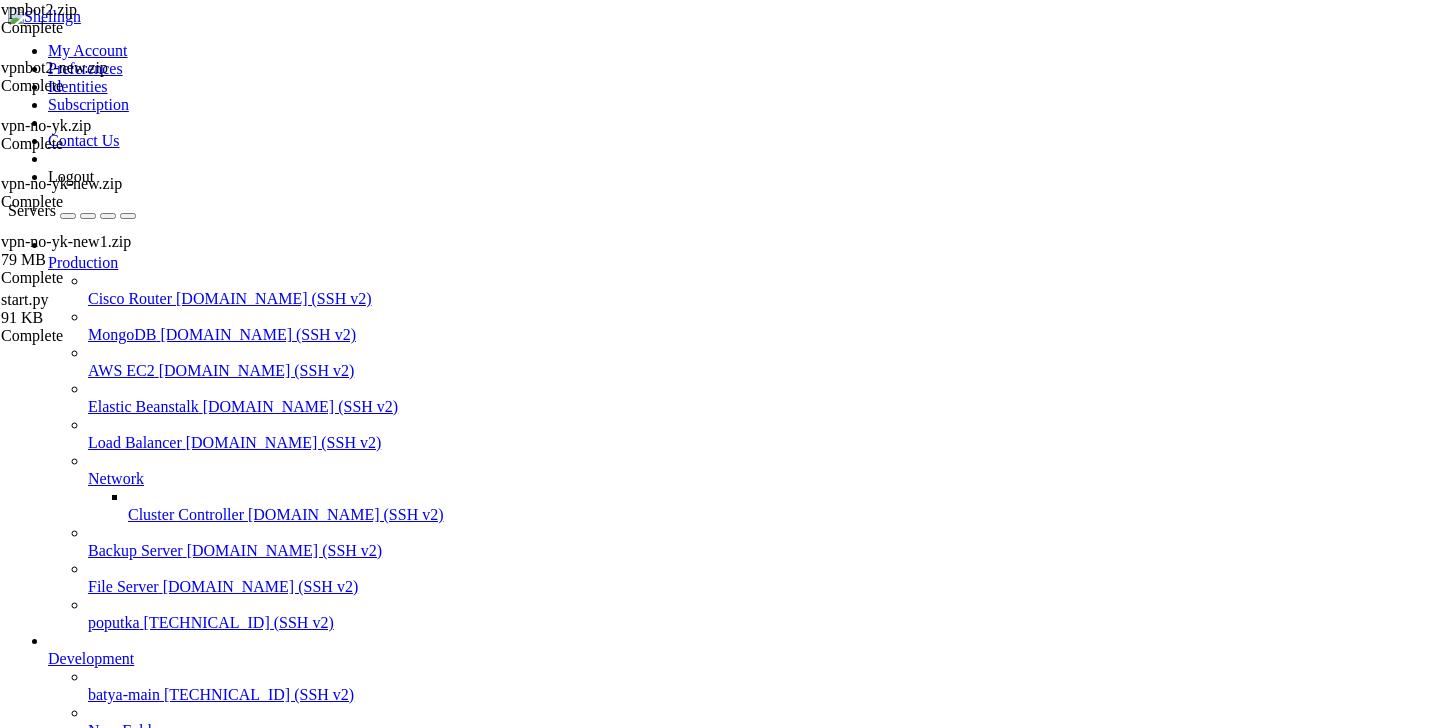 click on "Reconnect" at bounding box center (48, 1283) 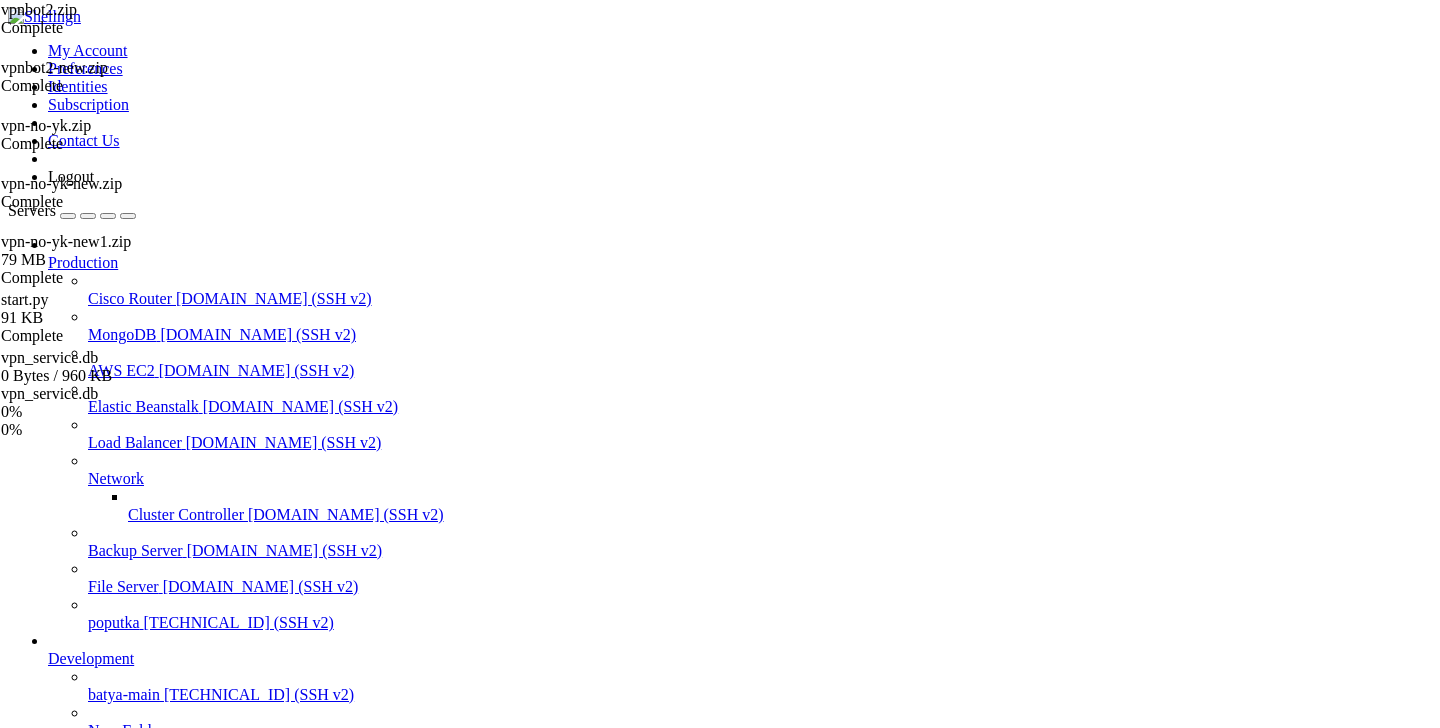 scroll, scrollTop: 720341, scrollLeft: 0, axis: vertical 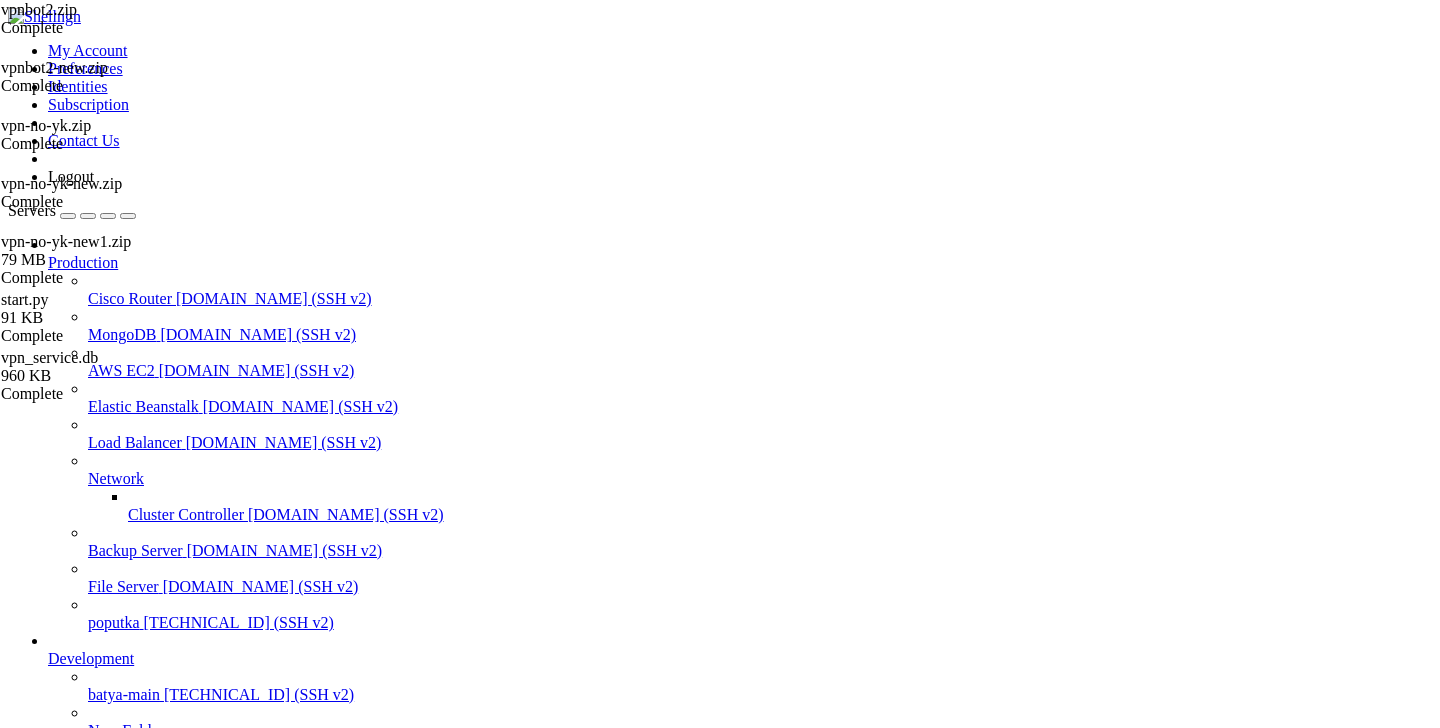 click on "batya-main" at bounding box center (84, 834) 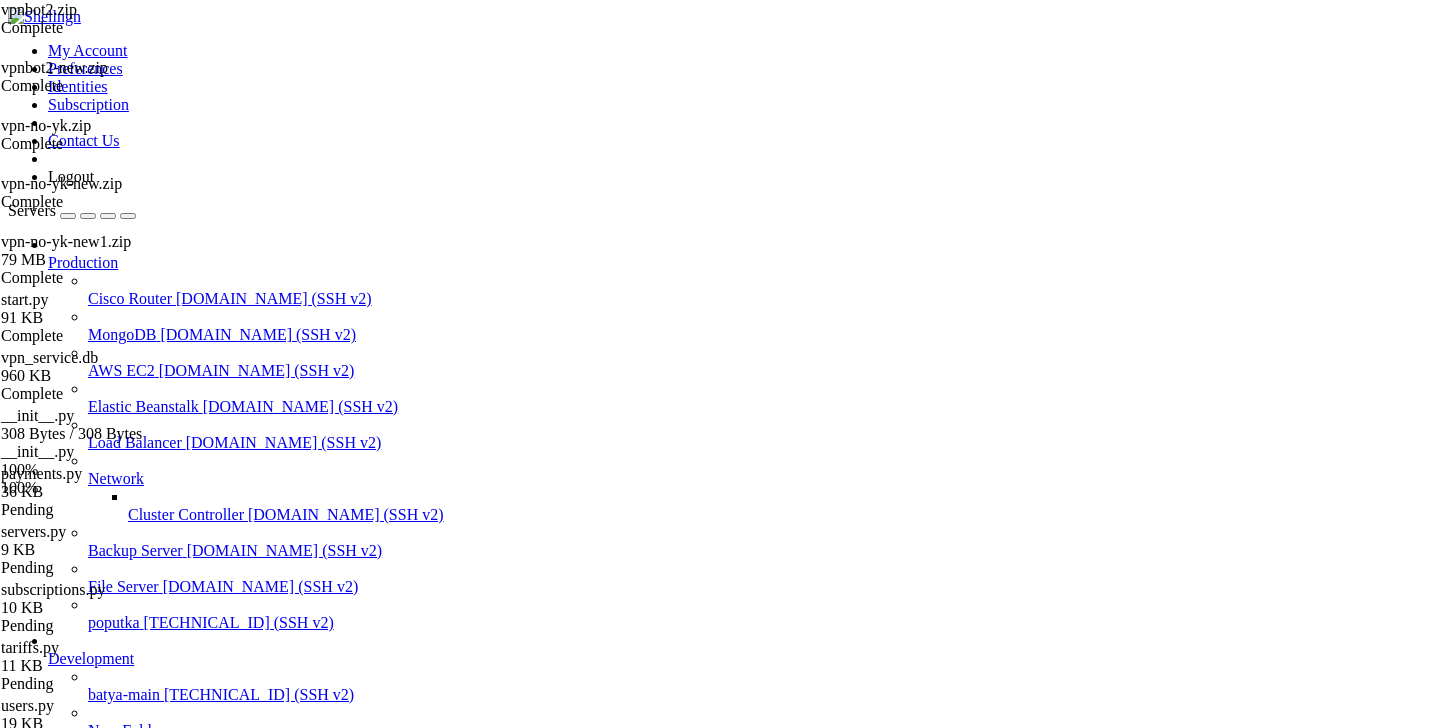 scroll, scrollTop: 145, scrollLeft: 0, axis: vertical 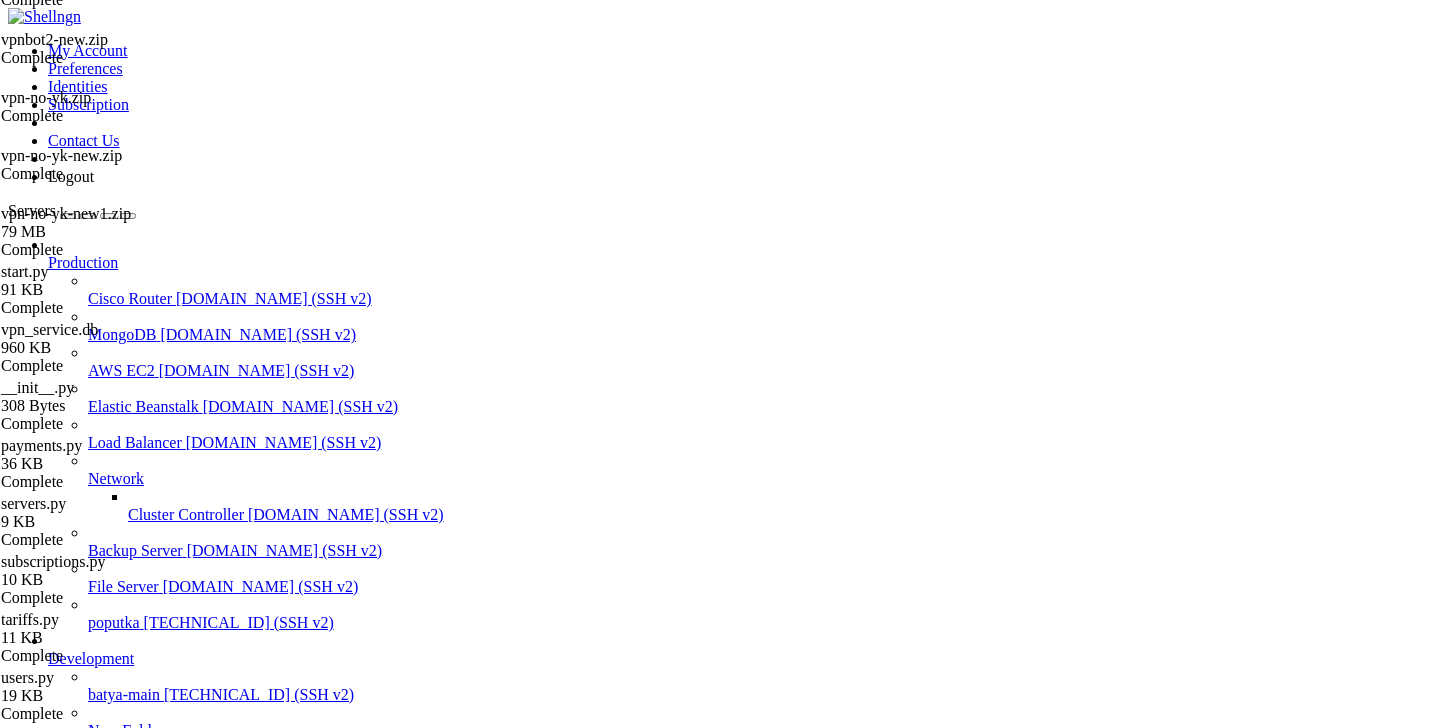 click on "  .." at bounding box center [267, 1311] 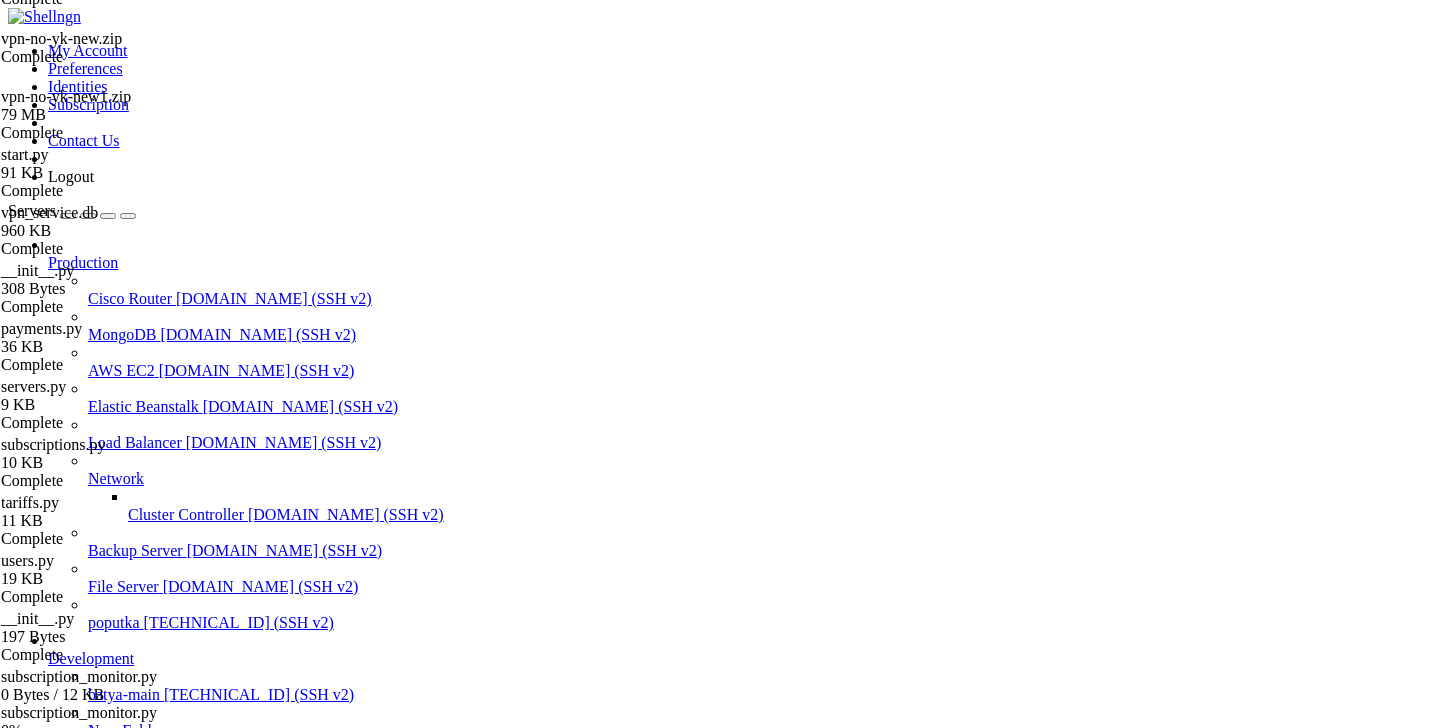scroll, scrollTop: 261, scrollLeft: 0, axis: vertical 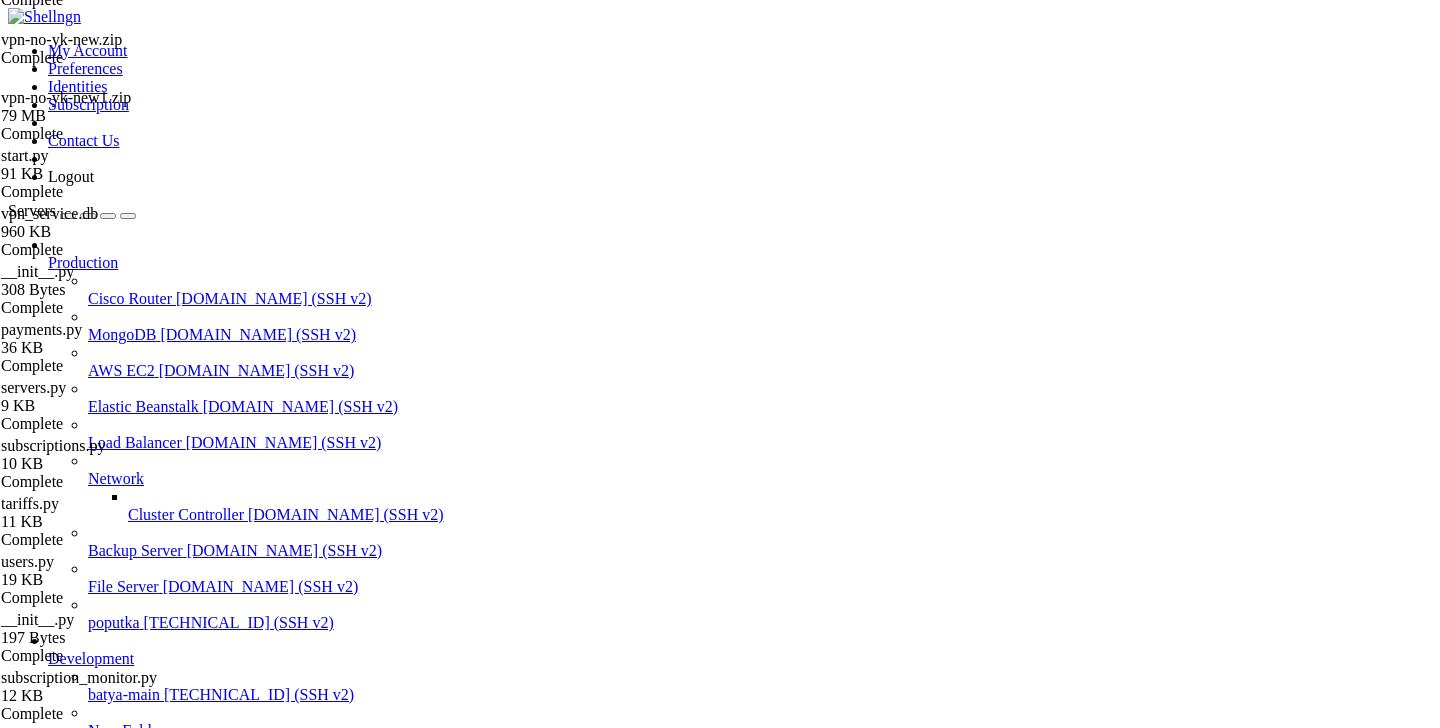 click on "  .." at bounding box center (18, 1310) 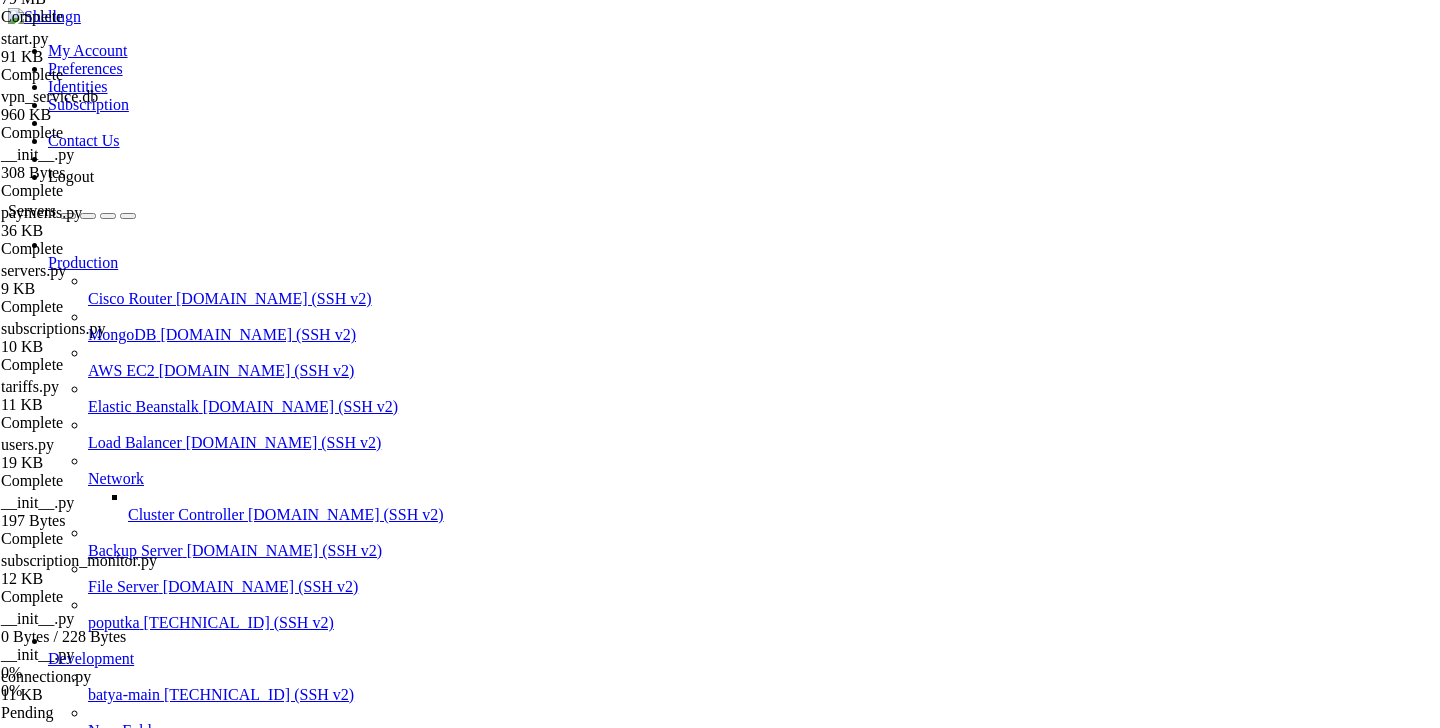 scroll, scrollTop: 435, scrollLeft: 0, axis: vertical 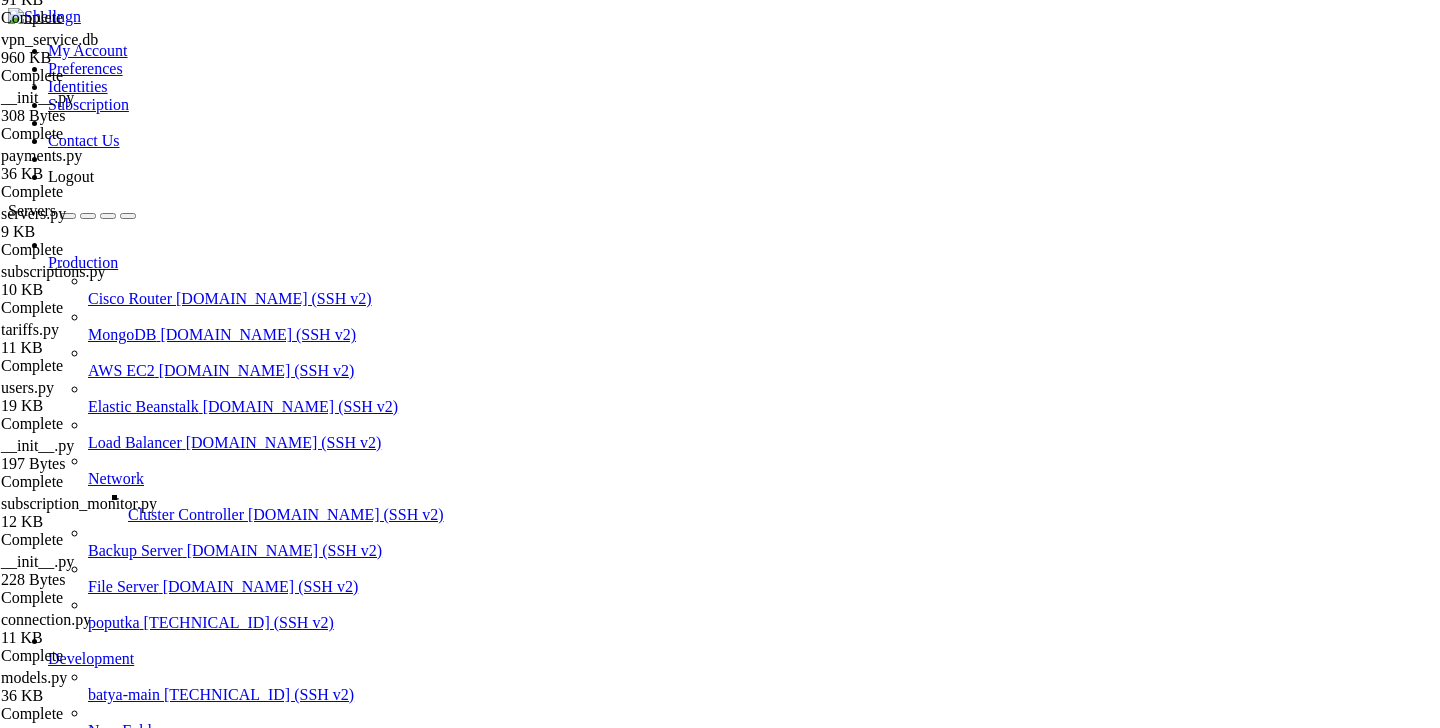 click on "  .." at bounding box center [267, 1311] 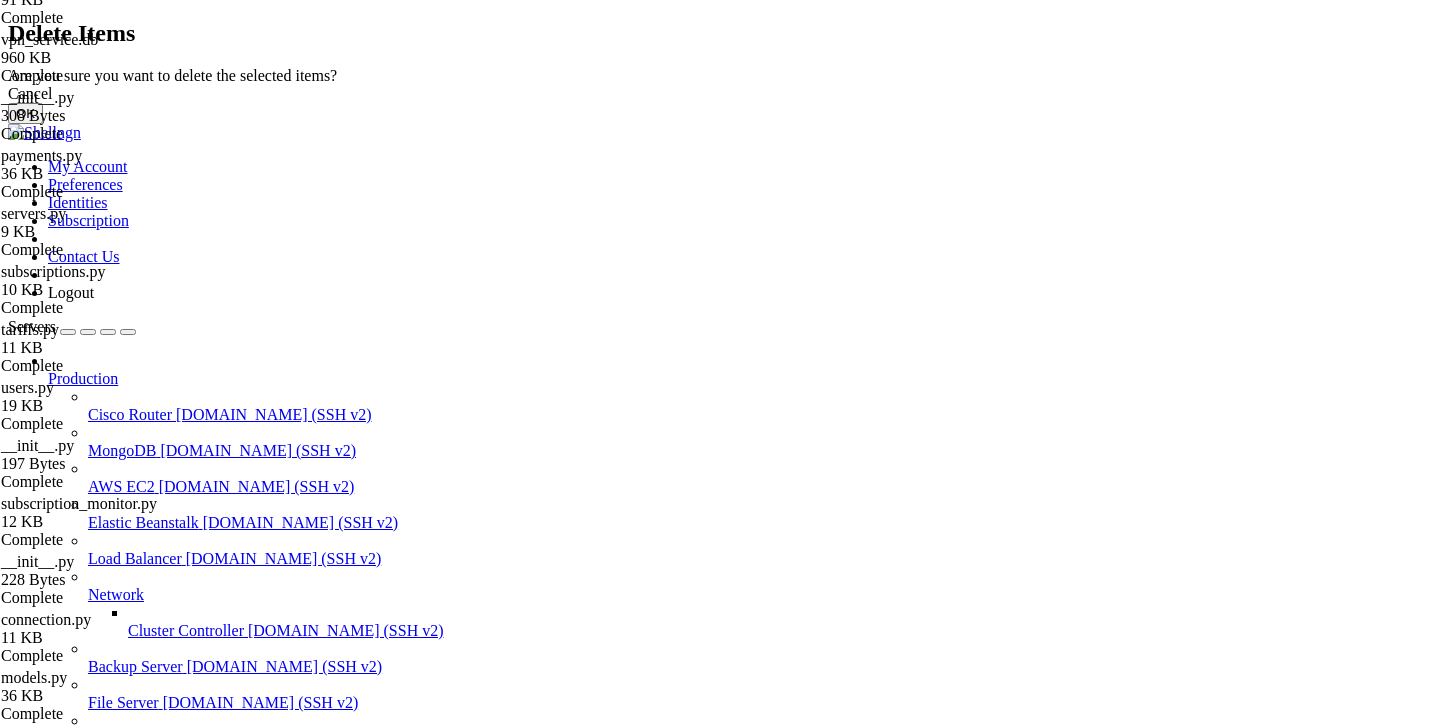 click on "OK" at bounding box center [25, 113] 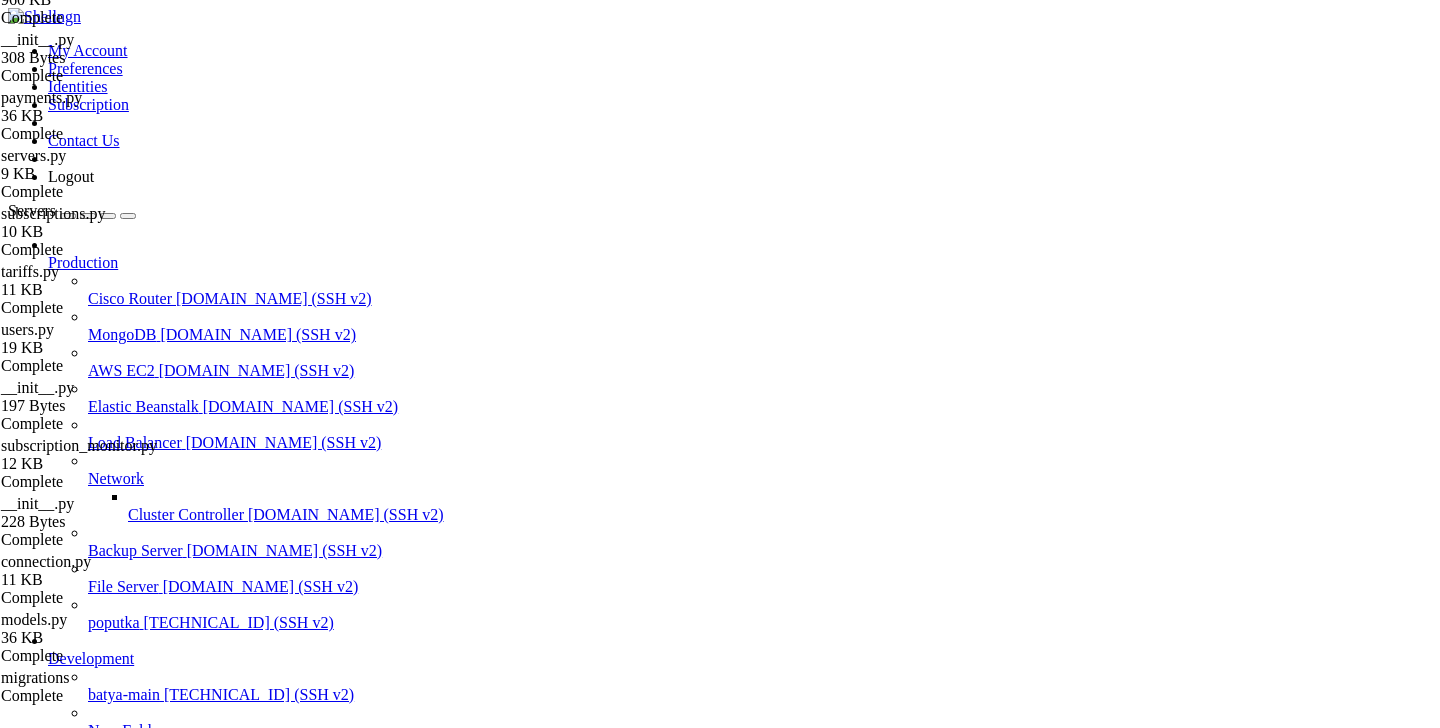 click on "  payments" at bounding box center (44, 1486) 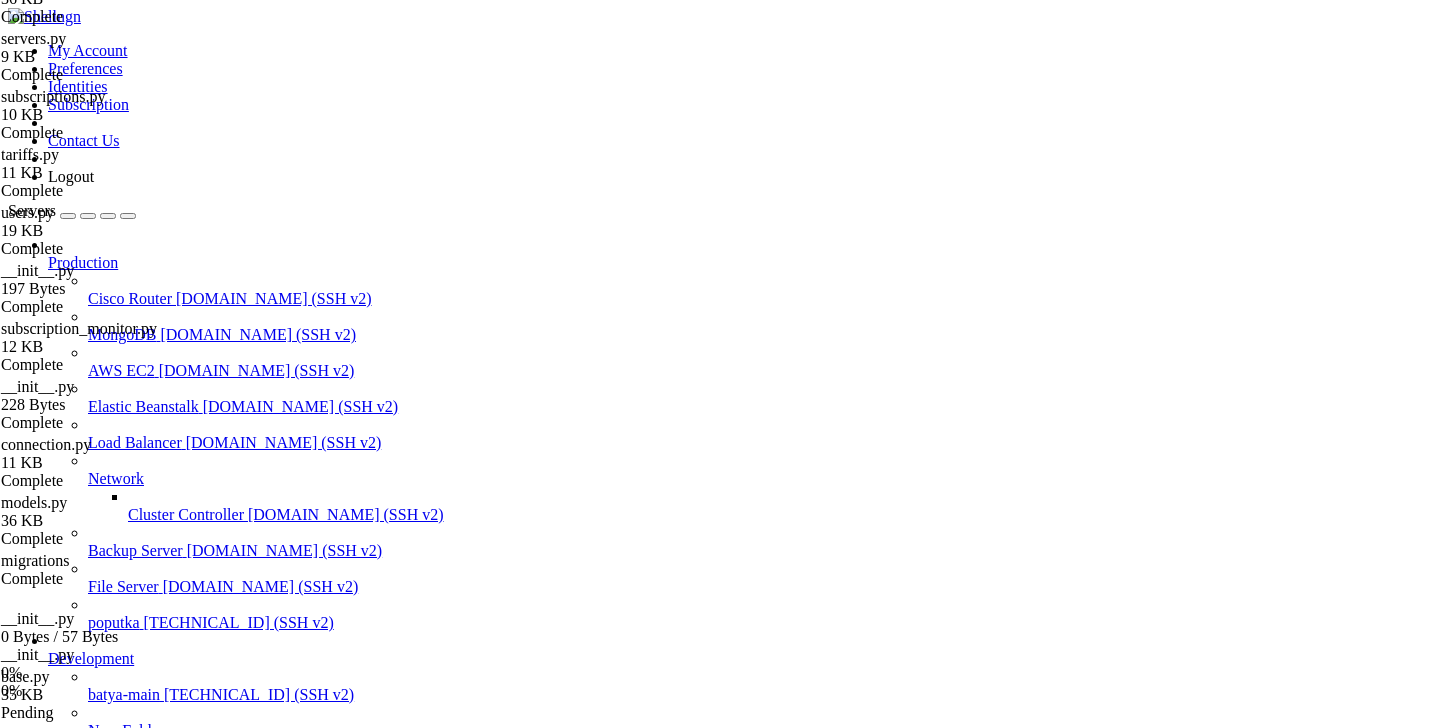 click on "SHELL NGN ©   (v 4.2 )
[TECHNICAL_ID]
Connected" at bounding box center (720, 1973) 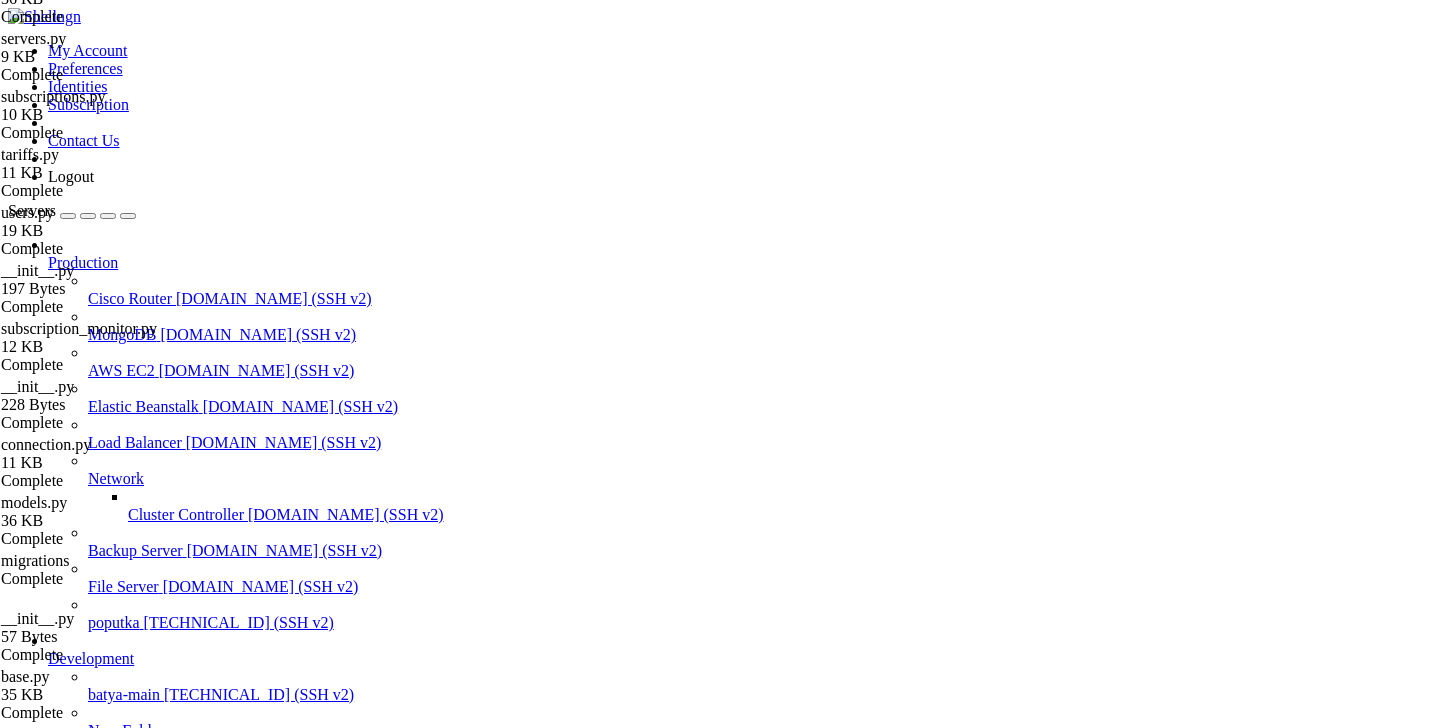 scroll, scrollTop: 725, scrollLeft: 0, axis: vertical 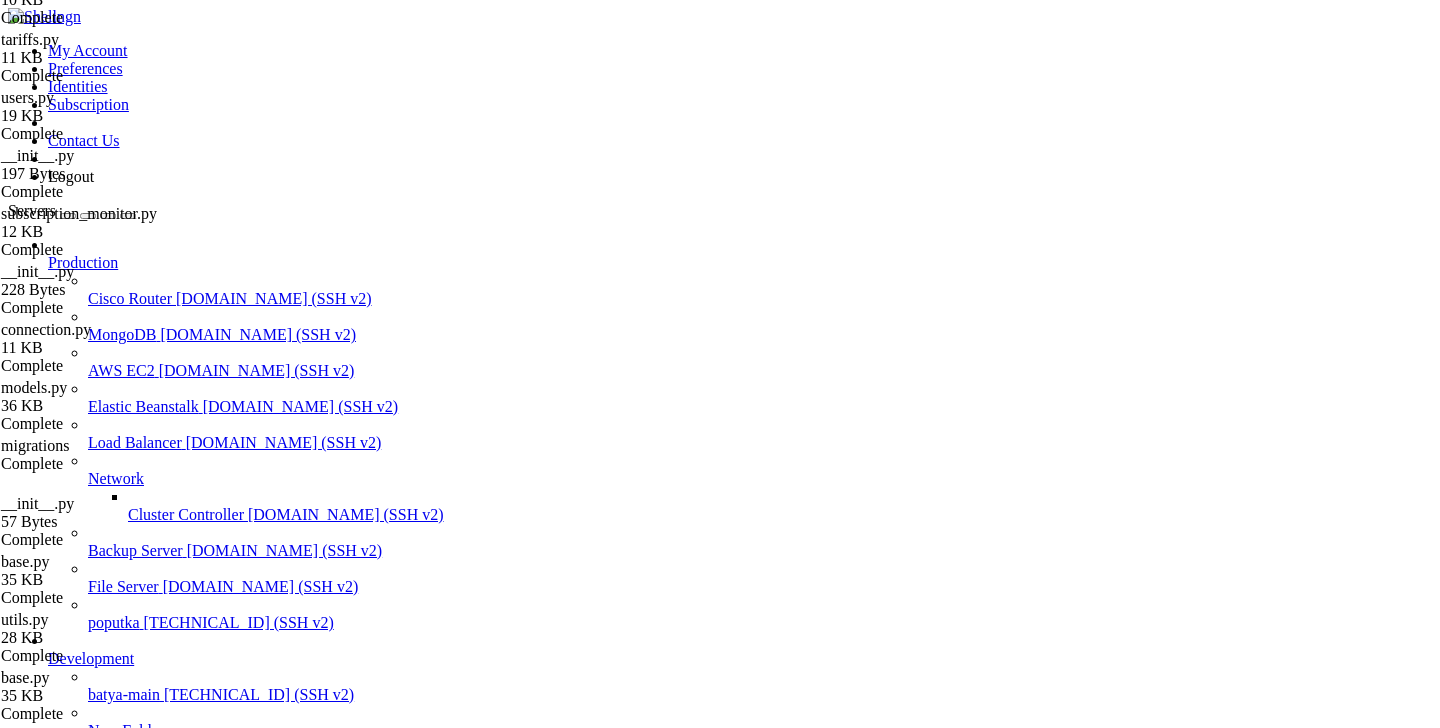 click on "  .." at bounding box center [267, 1311] 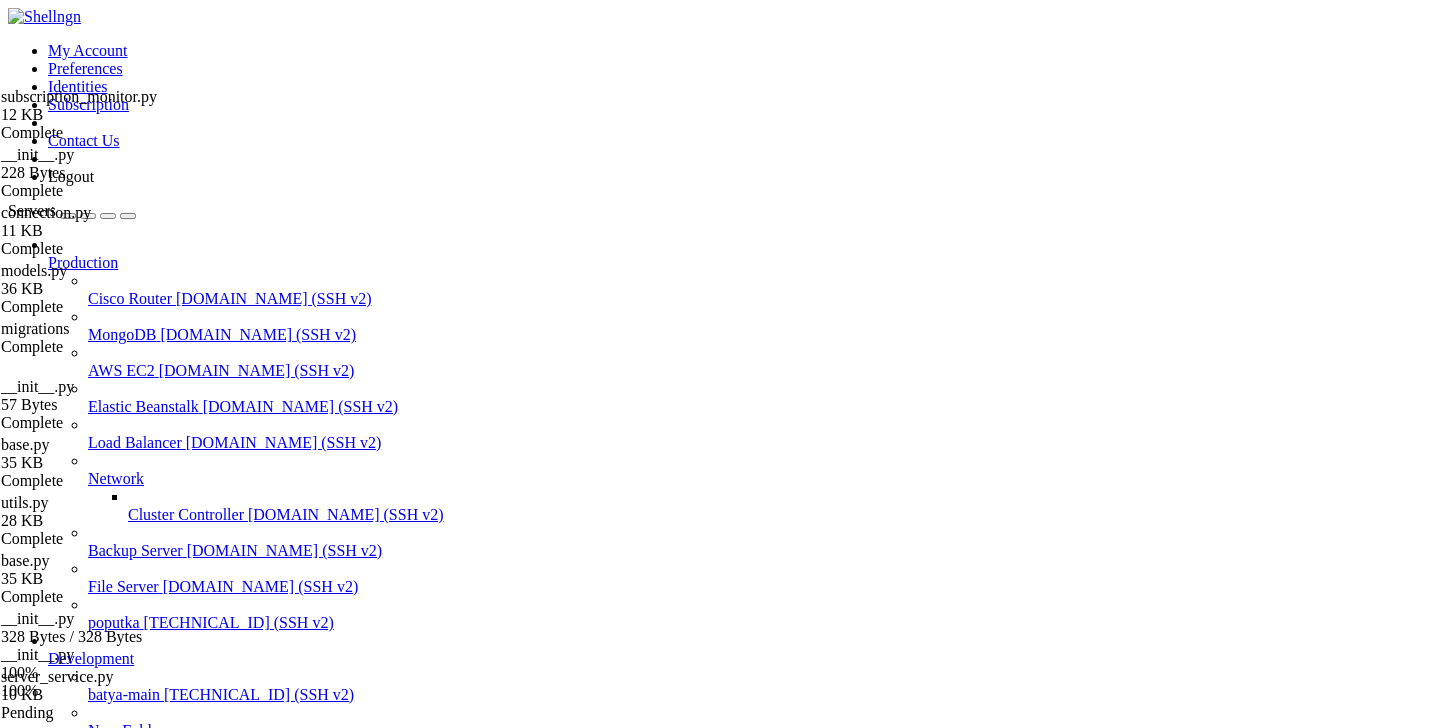 scroll, scrollTop: 1131, scrollLeft: 0, axis: vertical 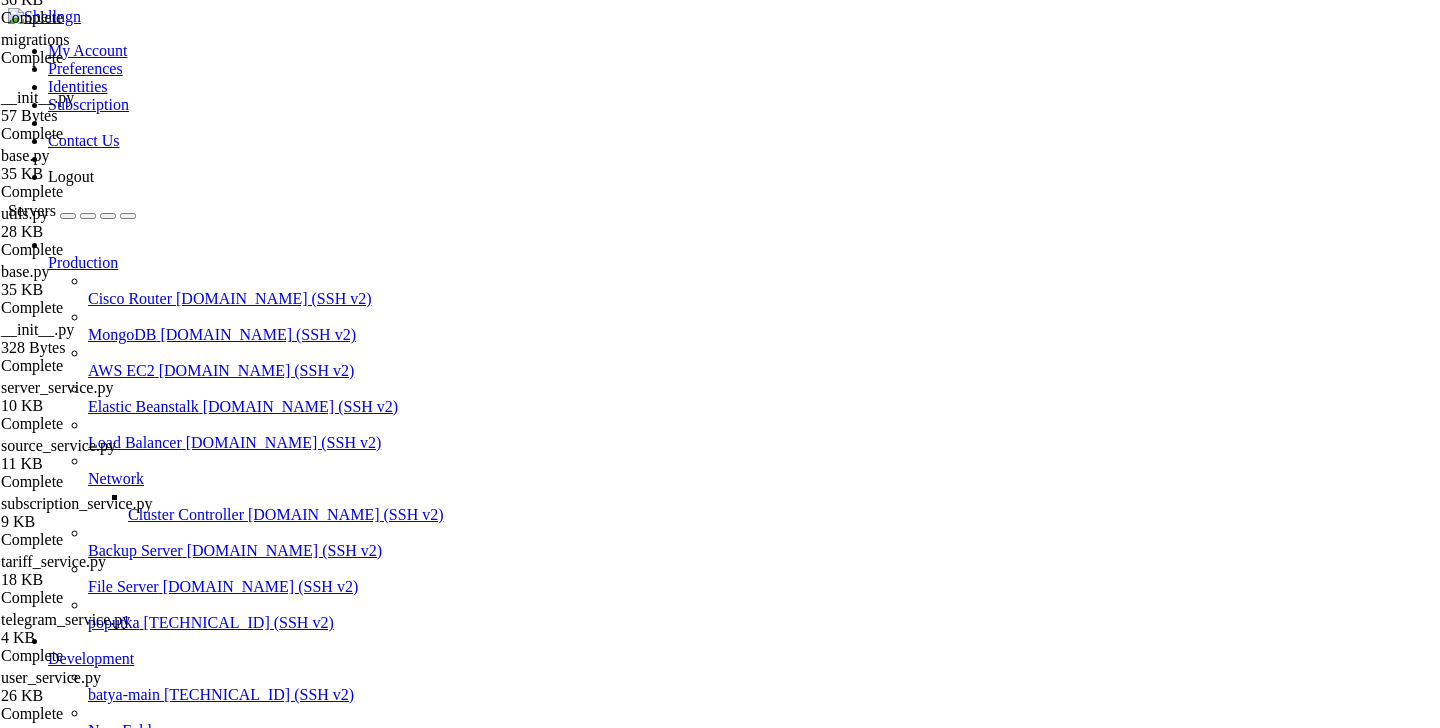 click on "  .." at bounding box center (18, 1310) 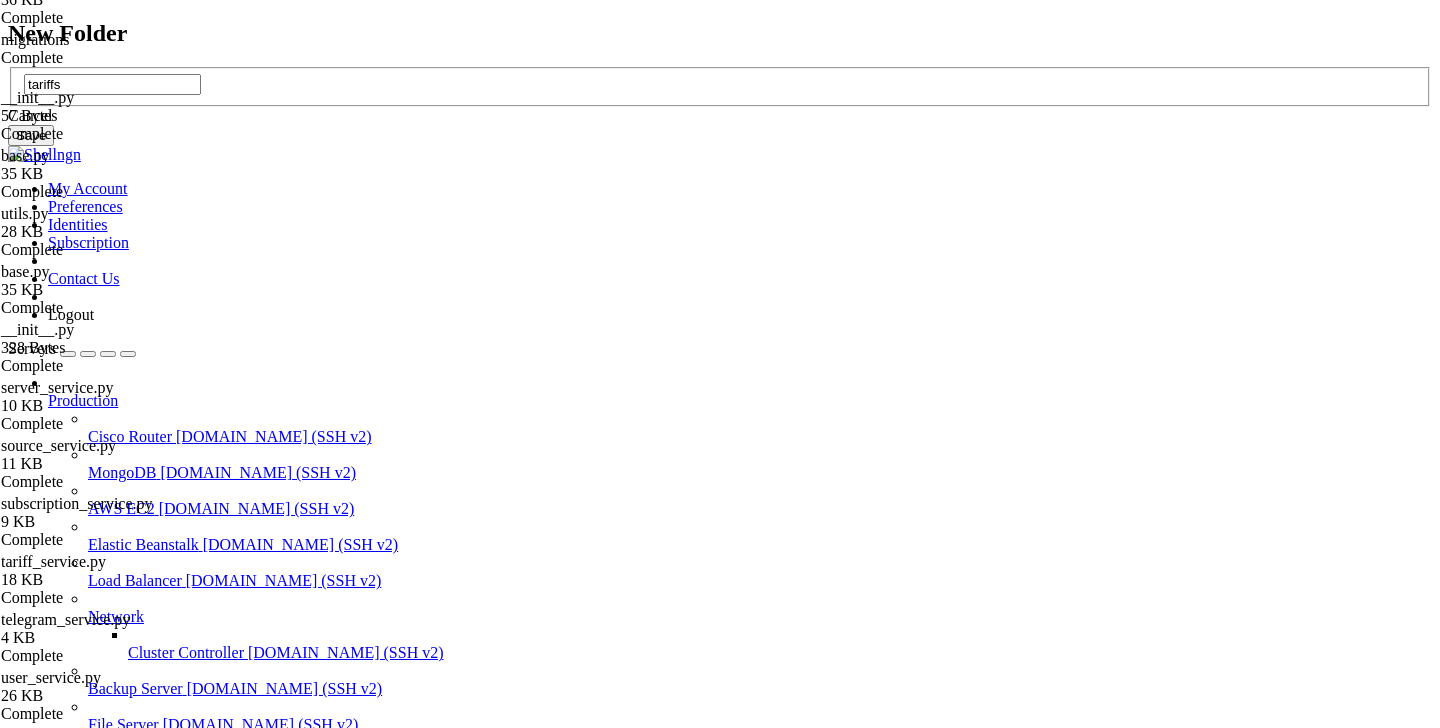 type on "tariffs" 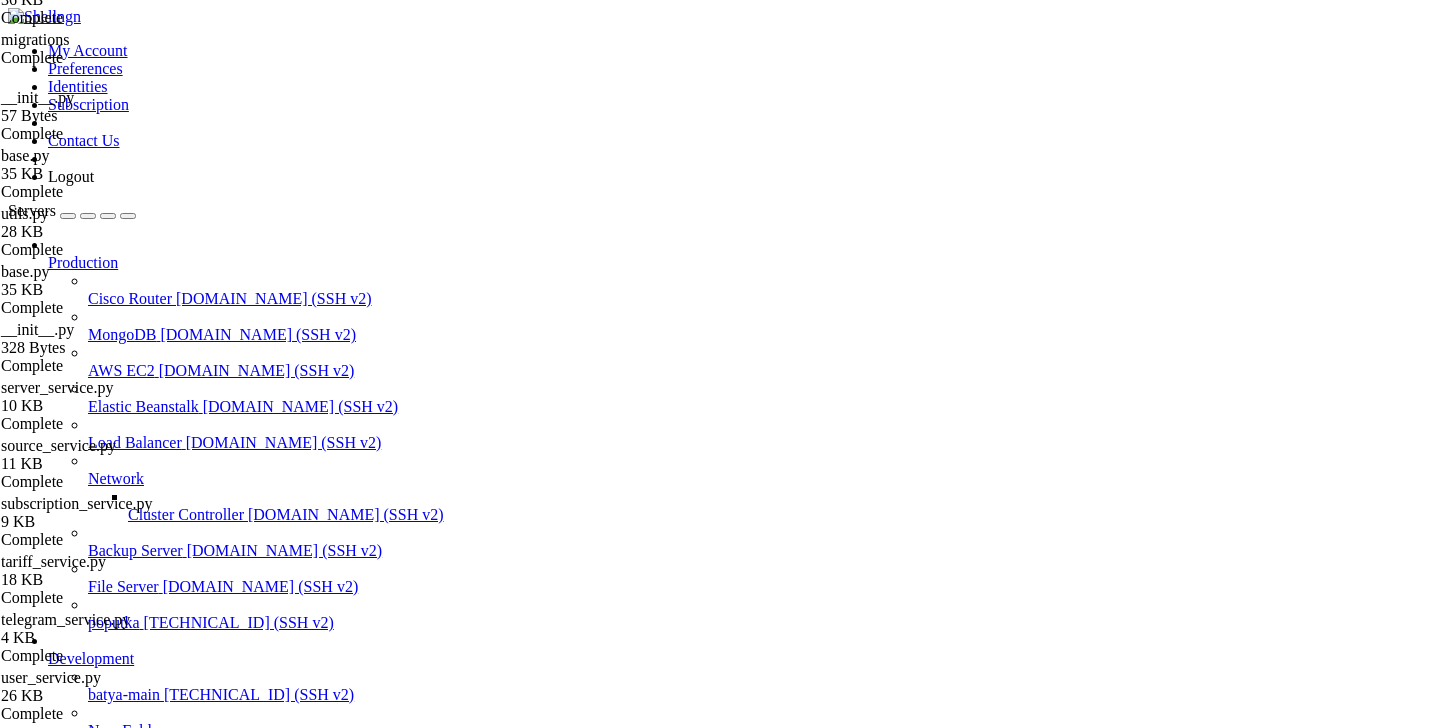 click on "  tariffs" at bounding box center [33, 1398] 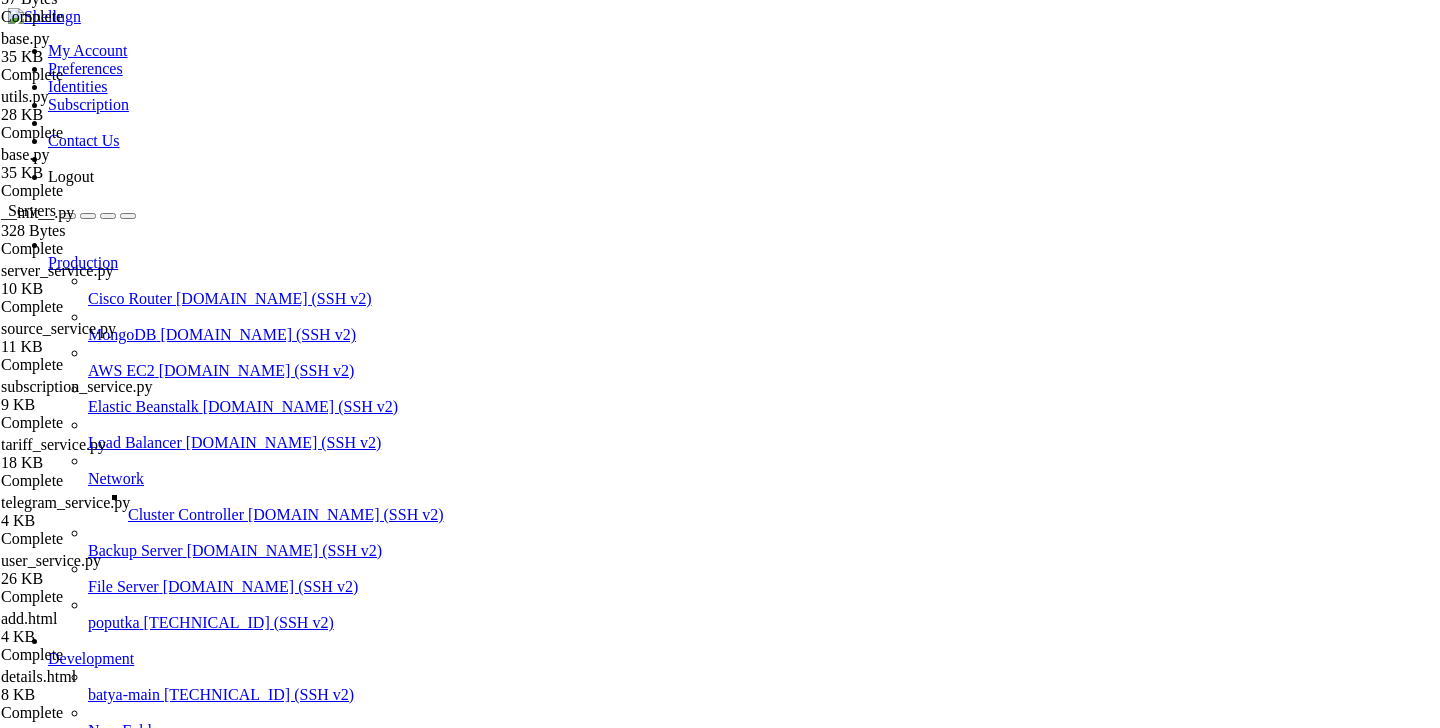 scroll, scrollTop: 1363, scrollLeft: 0, axis: vertical 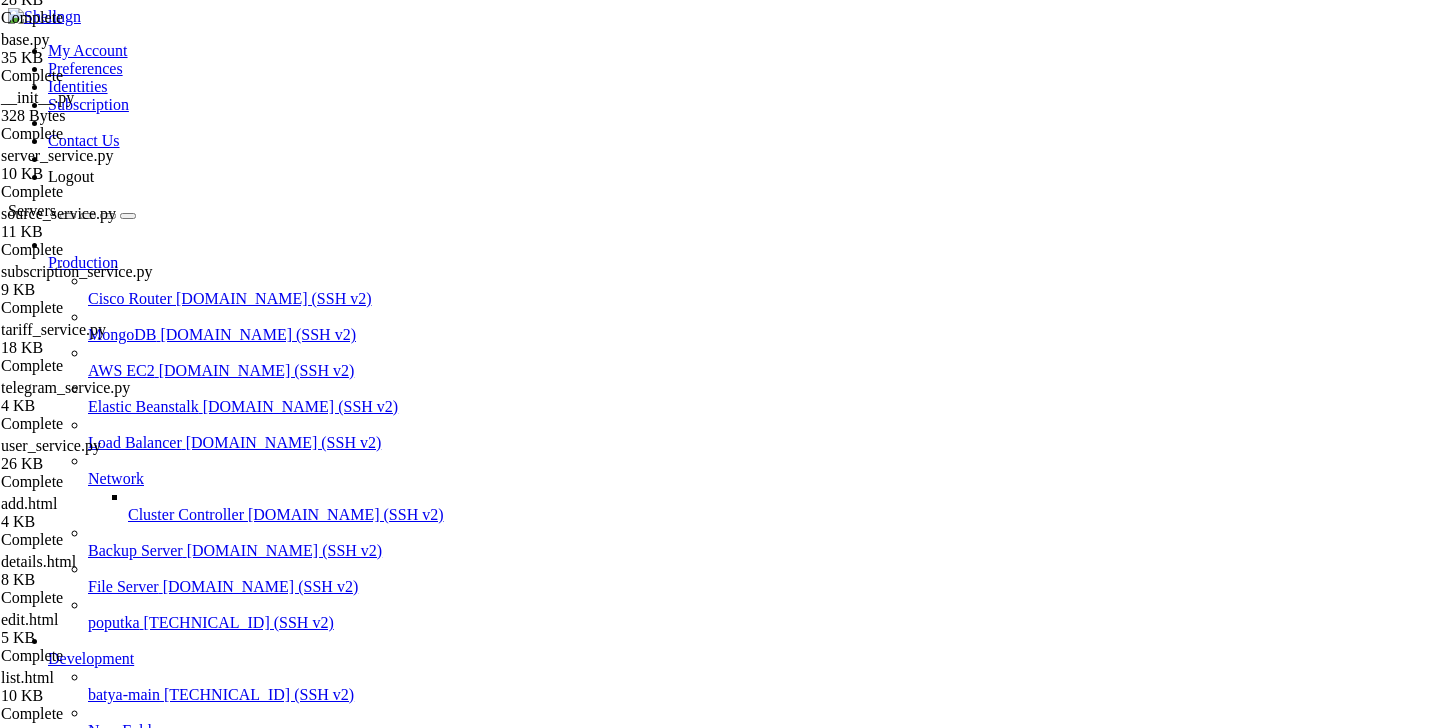 click on "  .." at bounding box center (267, 1311) 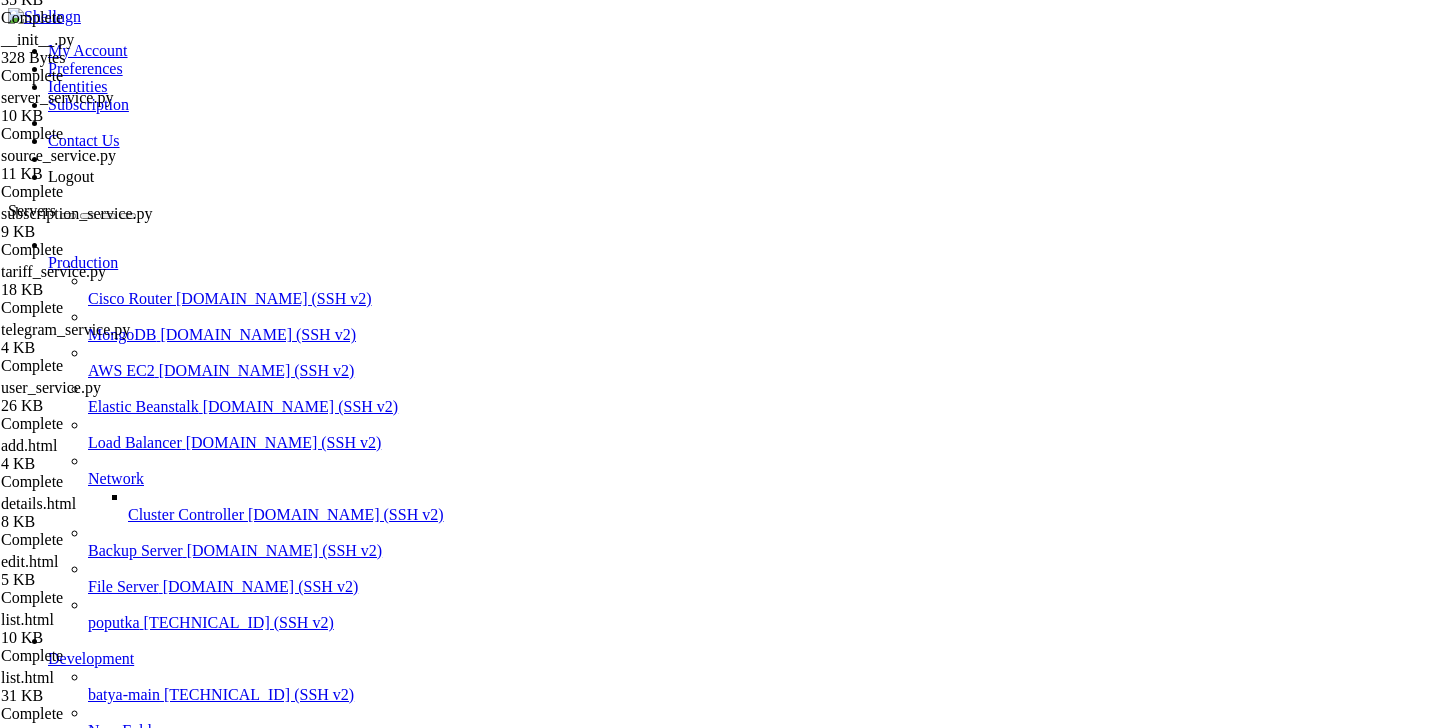 scroll, scrollTop: 1421, scrollLeft: 0, axis: vertical 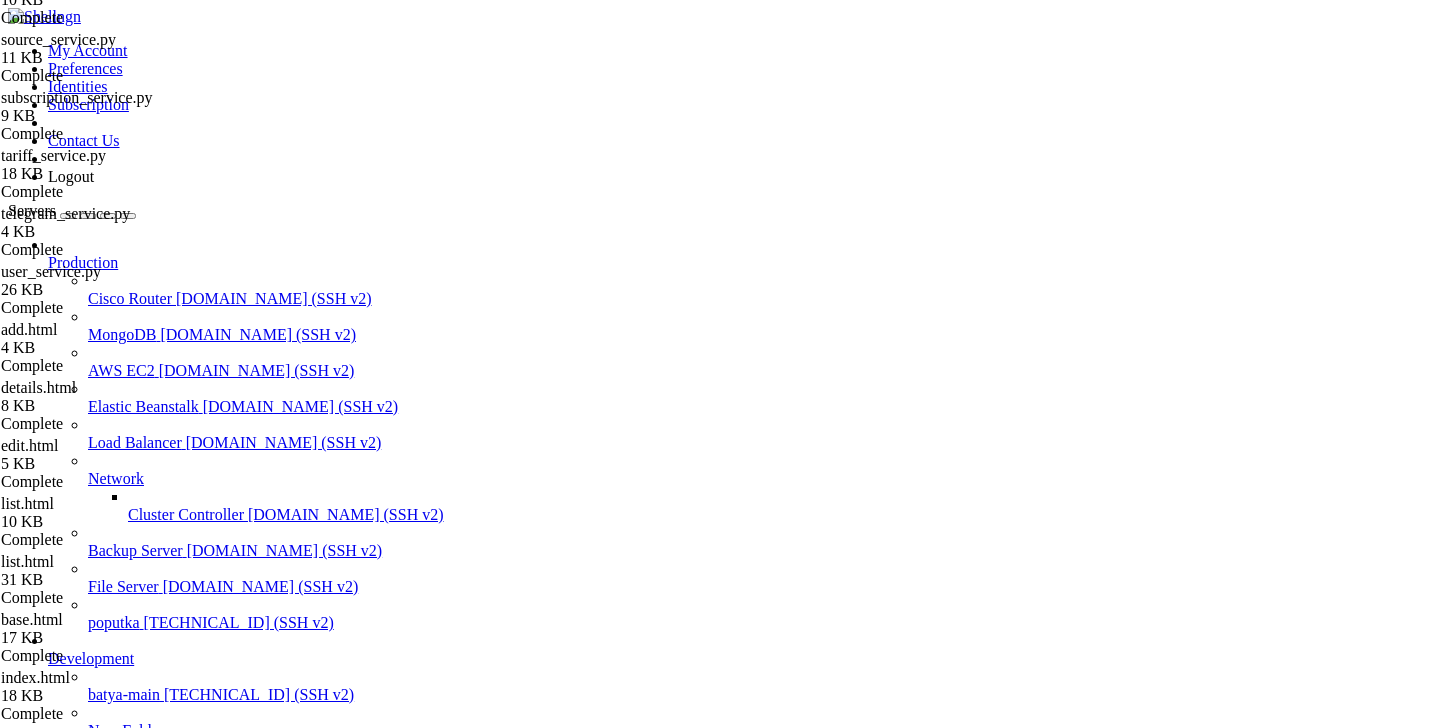 click on "  .." at bounding box center [267, 1311] 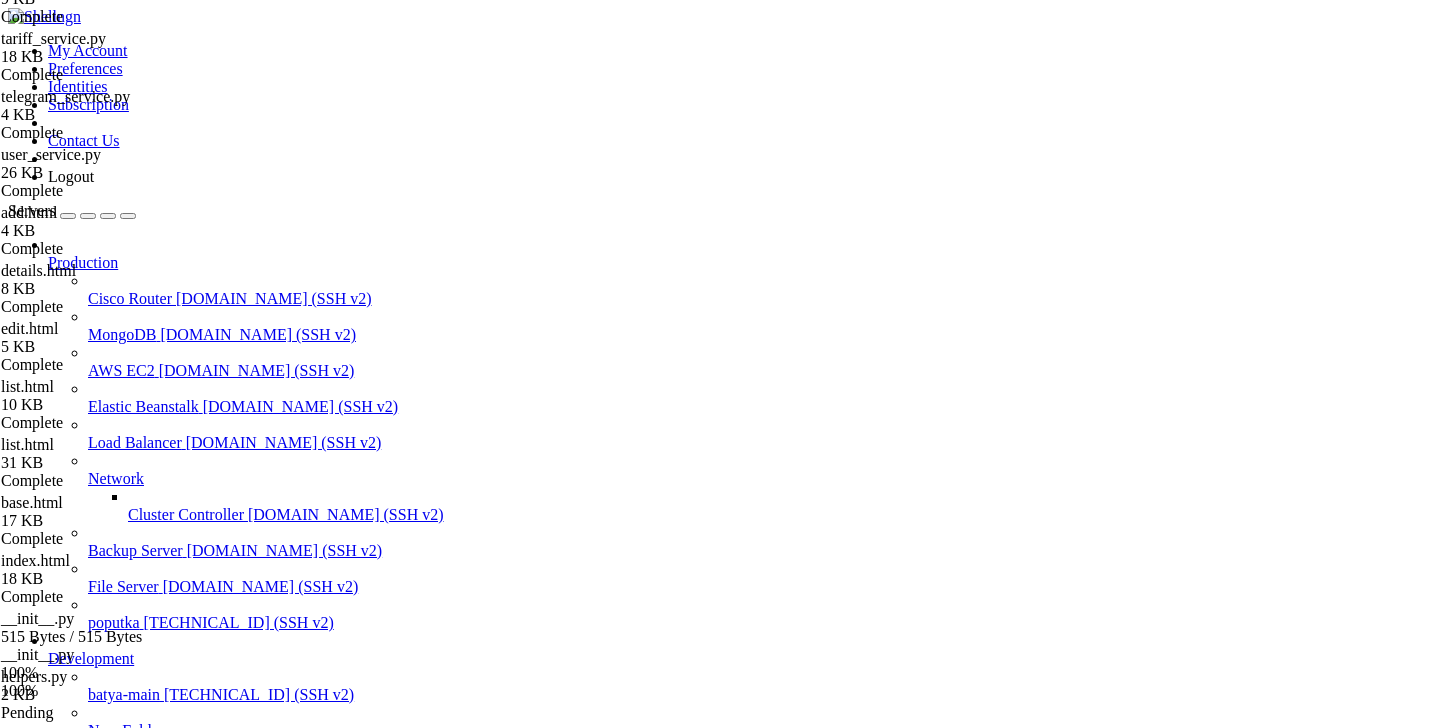 scroll, scrollTop: 1711, scrollLeft: 0, axis: vertical 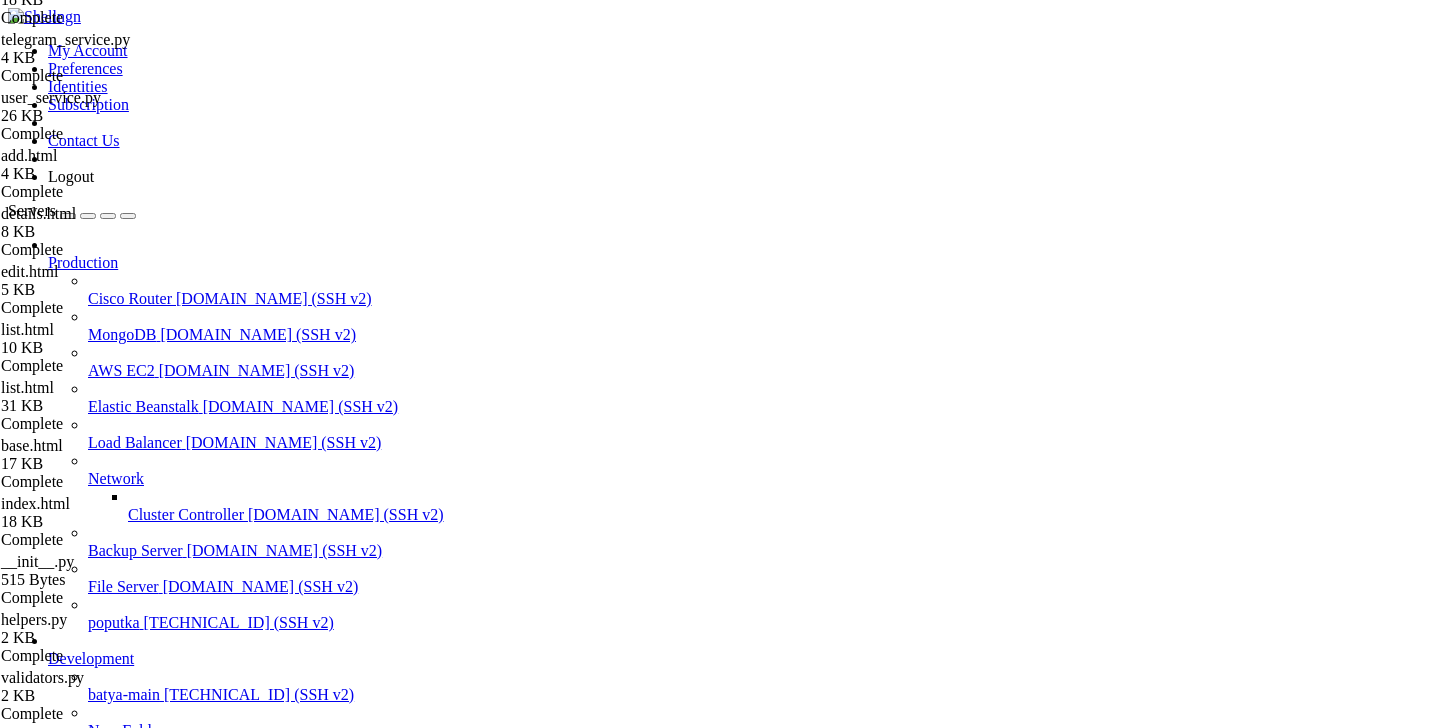 click on "  .." at bounding box center [18, 1310] 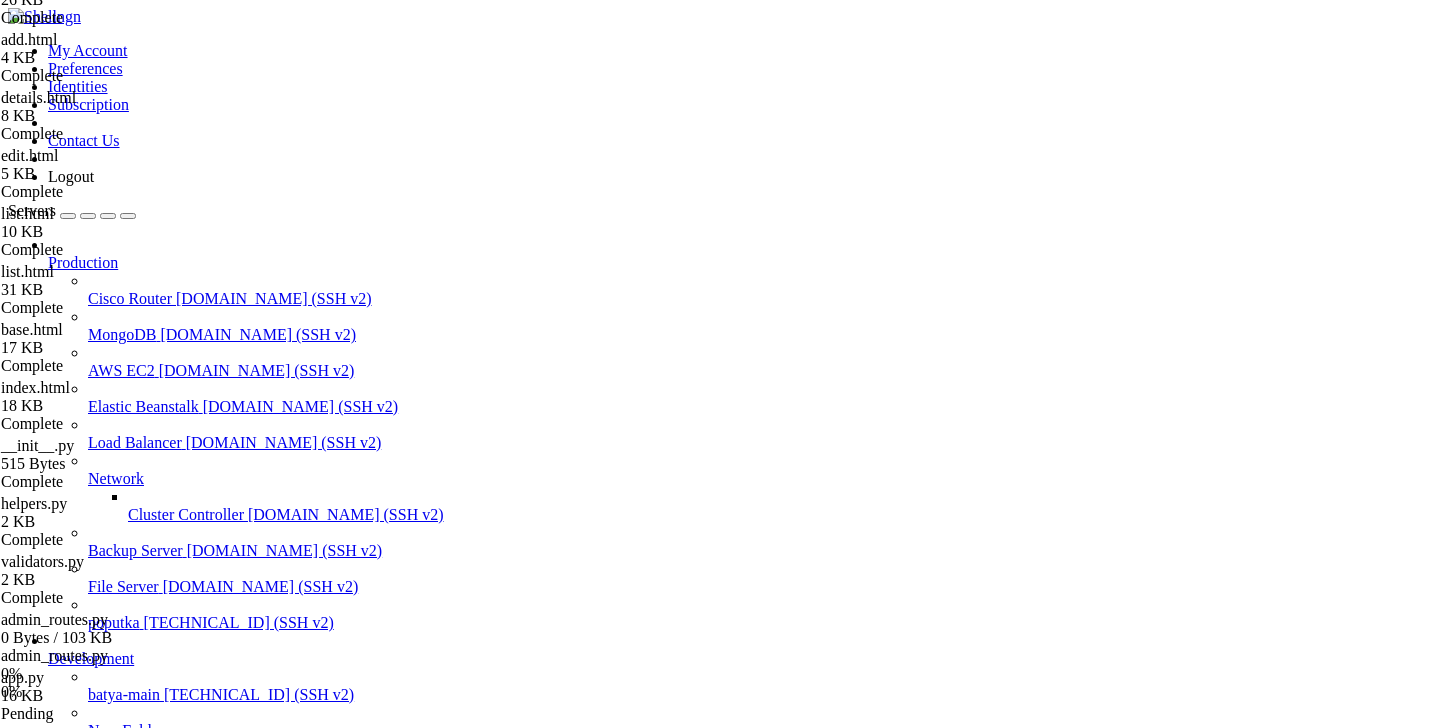 scroll, scrollTop: 1827, scrollLeft: 0, axis: vertical 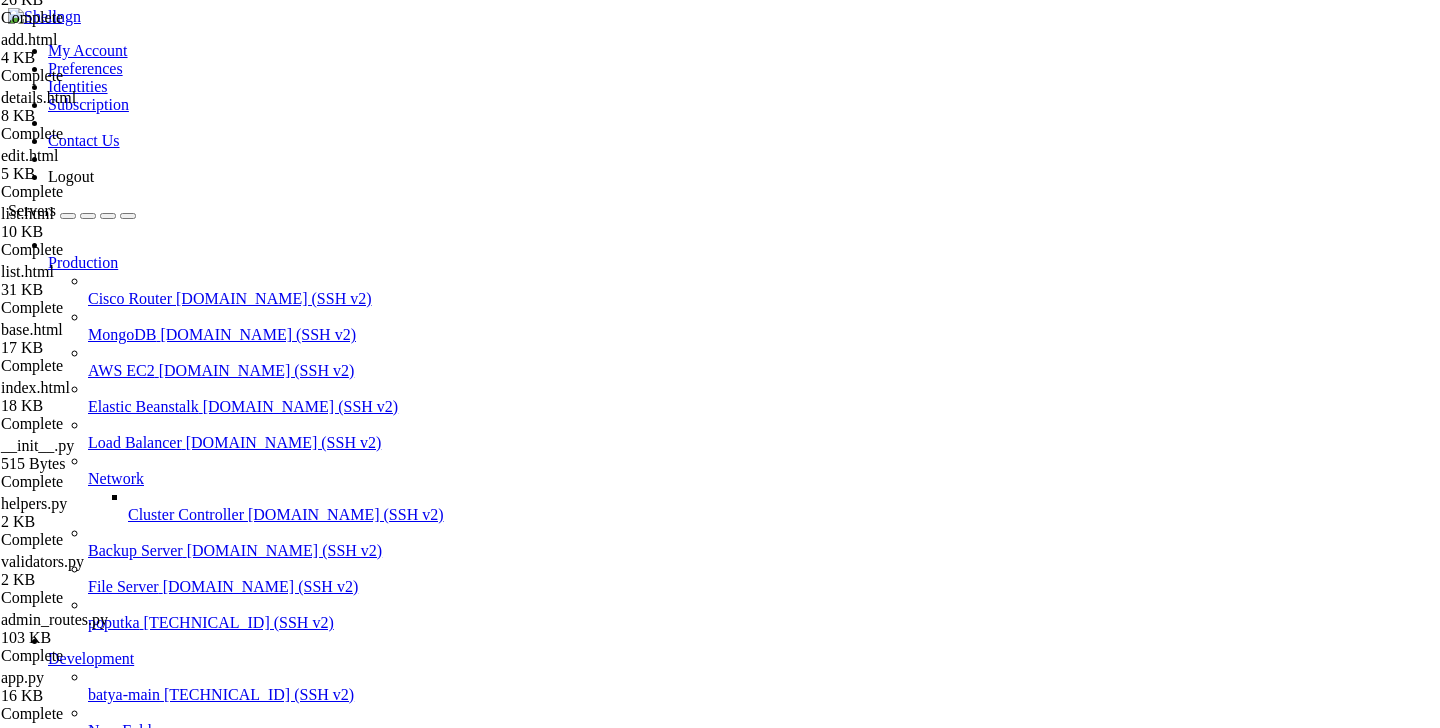 click on "Delete" at bounding box center [69, 2123] 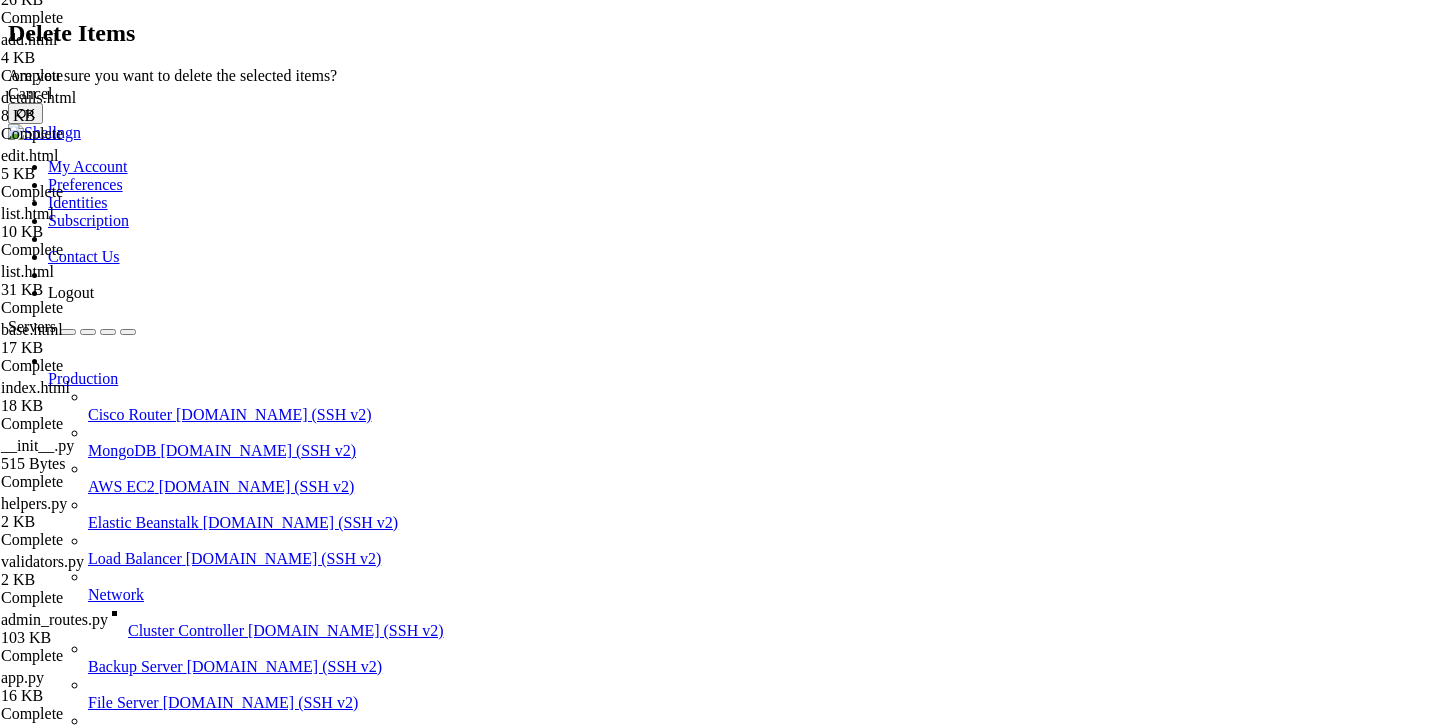 click on "OK" at bounding box center (25, 113) 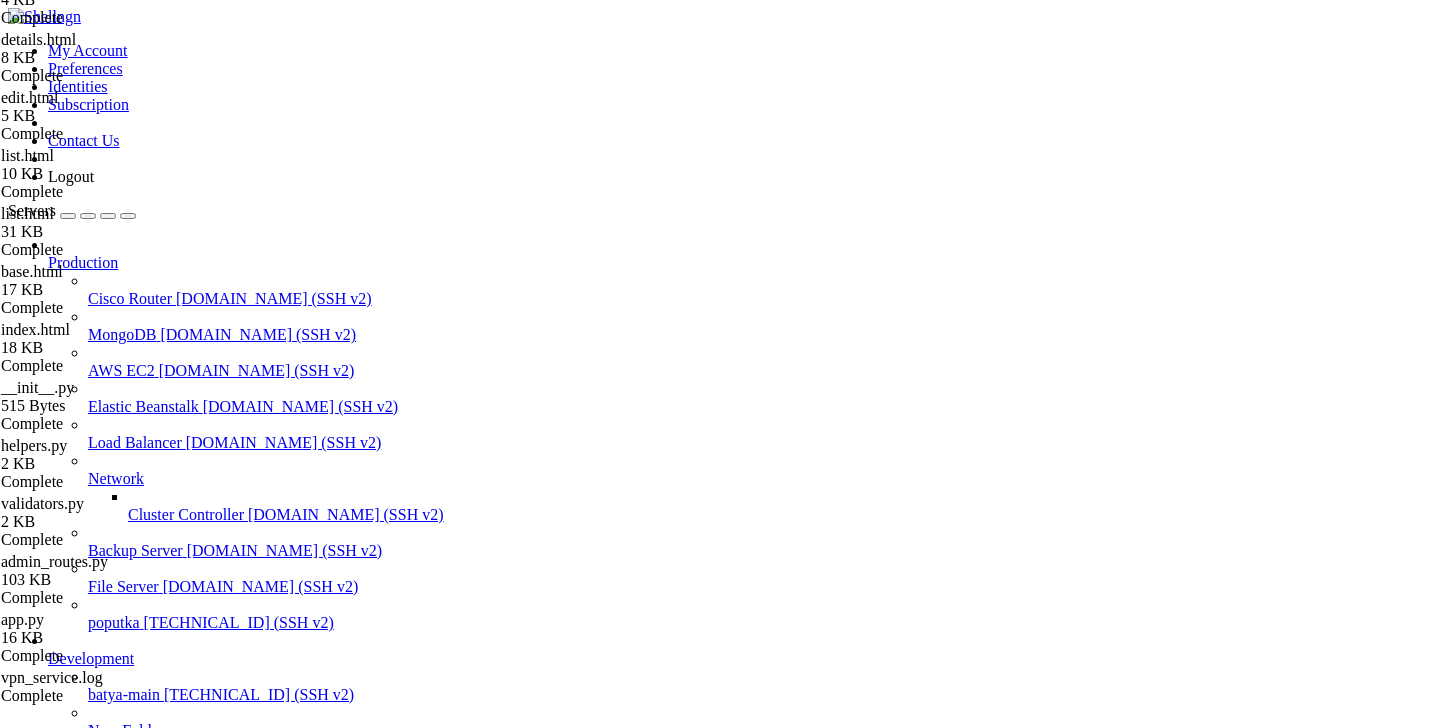 scroll, scrollTop: 506, scrollLeft: 0, axis: vertical 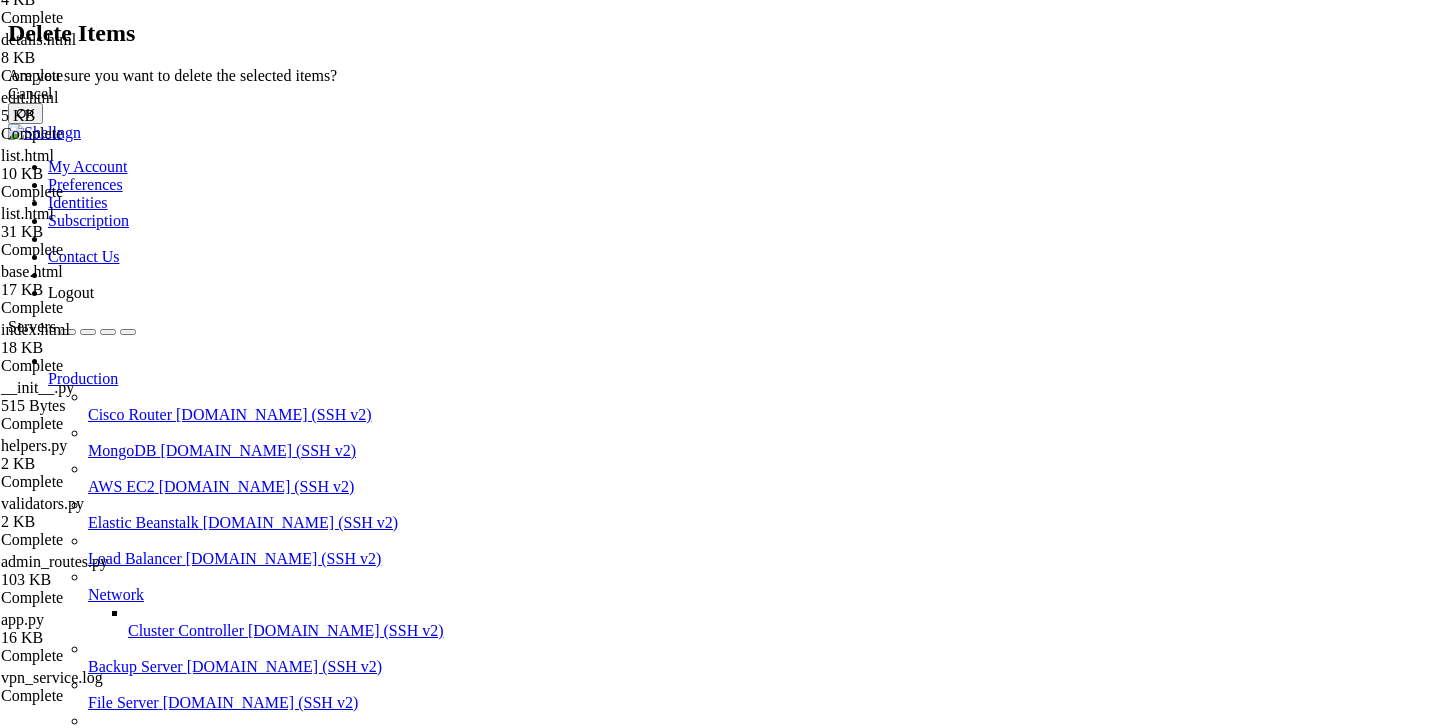 click on "OK" at bounding box center [25, 113] 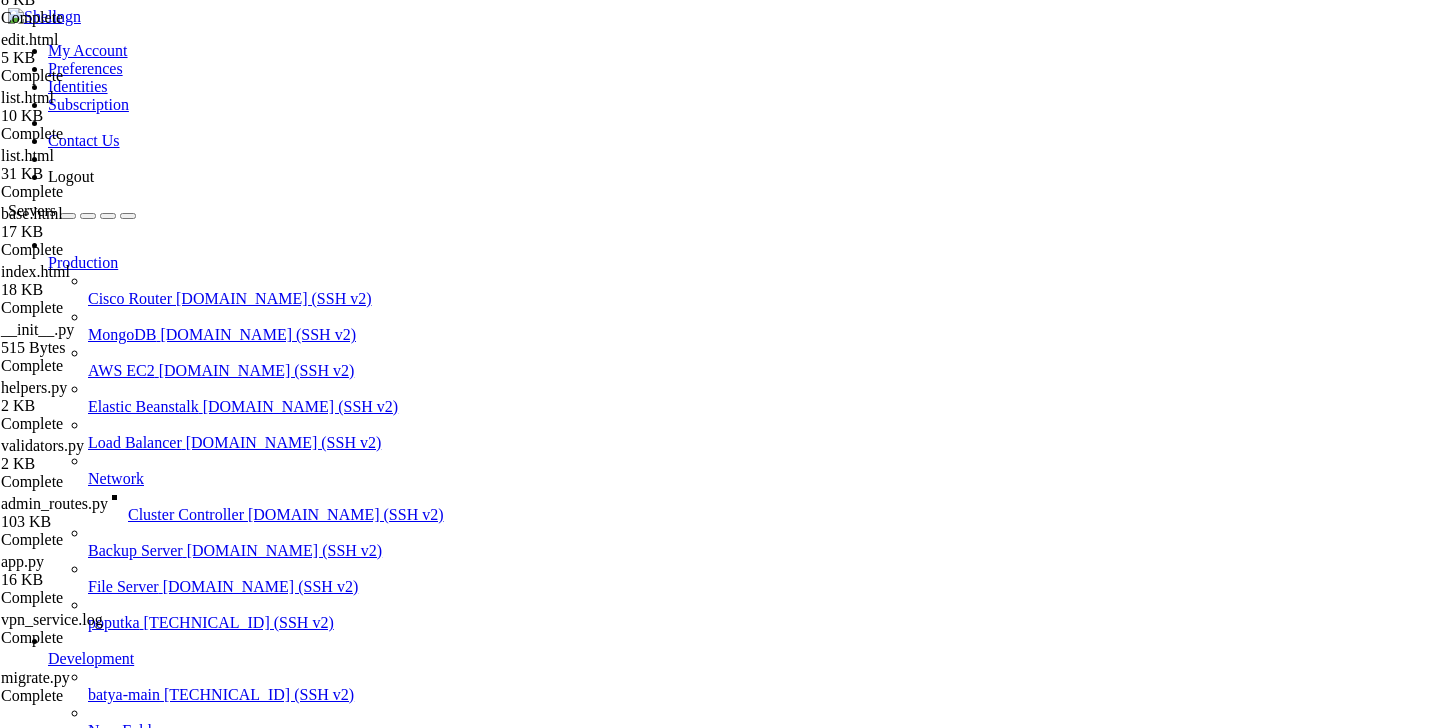 scroll, scrollTop: 1943, scrollLeft: 0, axis: vertical 